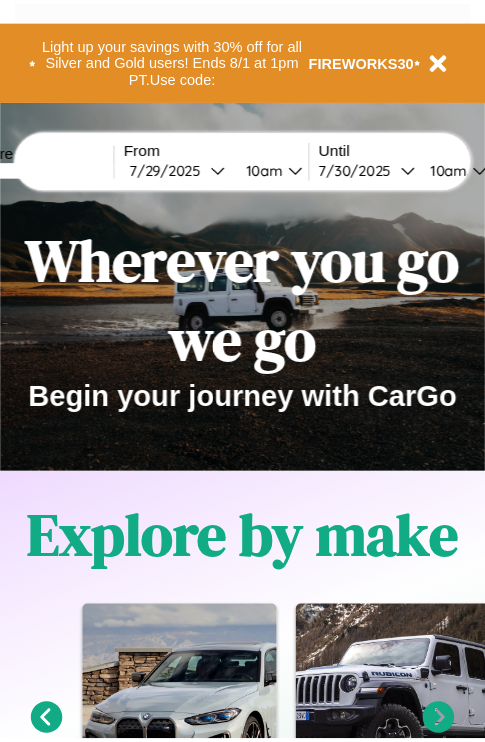 scroll, scrollTop: 0, scrollLeft: 0, axis: both 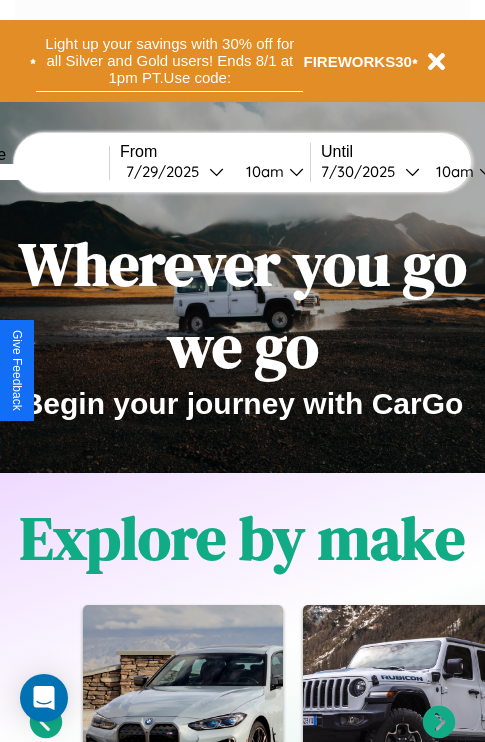 click on "Light up your savings with 30% off for all Silver and Gold users! Ends 8/1 at 1pm PT.  Use code:" at bounding box center [169, 61] 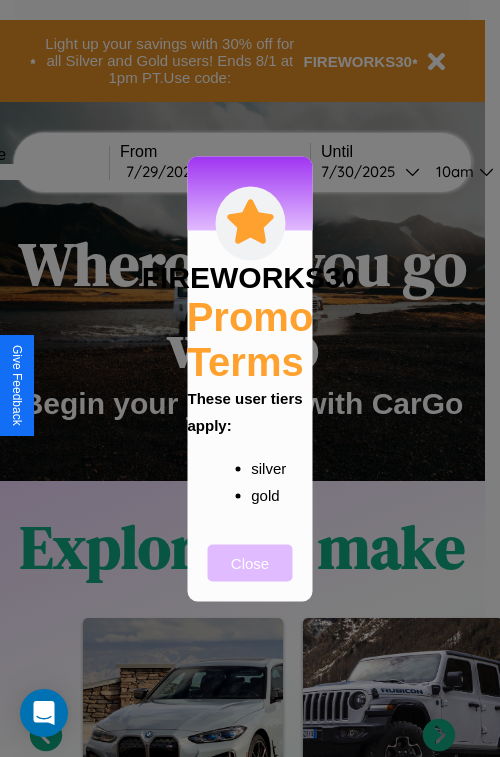 click on "Close" at bounding box center (250, 562) 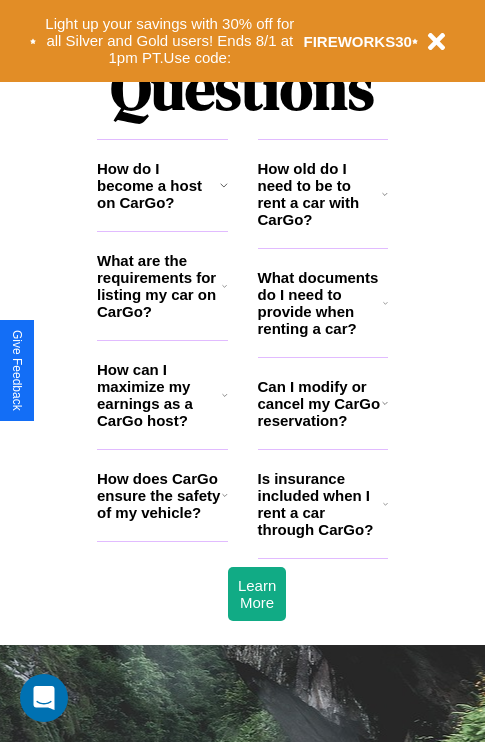 scroll, scrollTop: 2423, scrollLeft: 0, axis: vertical 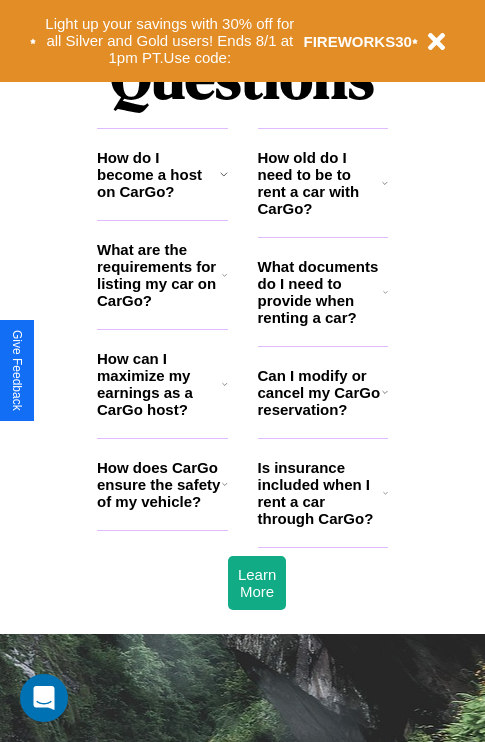 click on "Is insurance included when I rent a car through CarGo?" at bounding box center [320, 493] 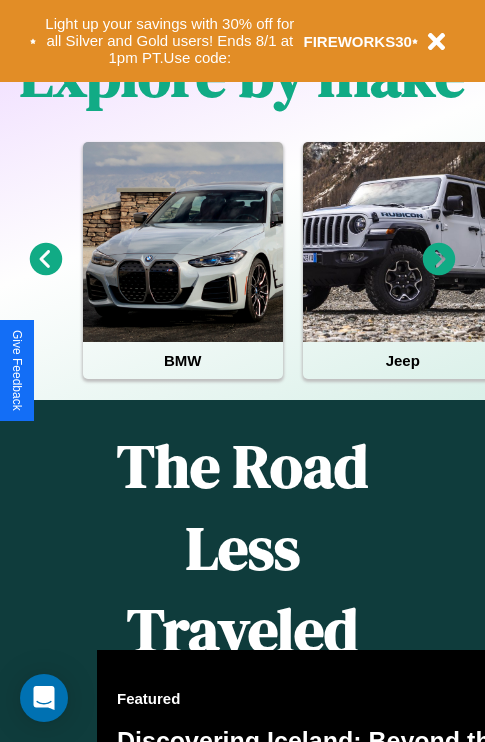 scroll, scrollTop: 0, scrollLeft: 0, axis: both 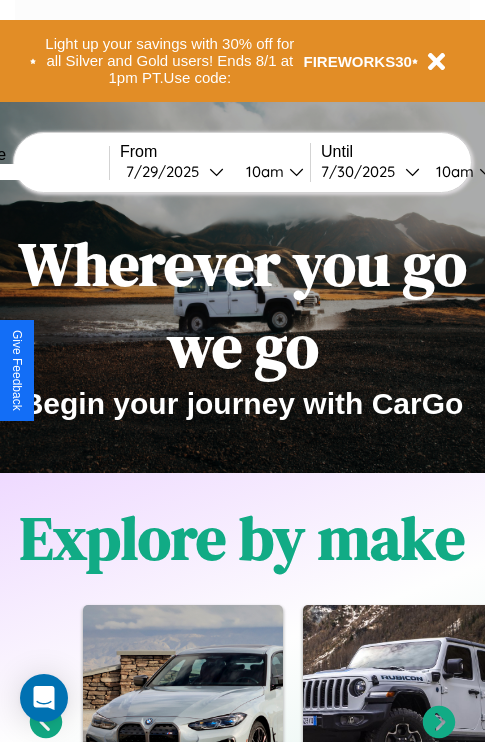 click at bounding box center (34, 172) 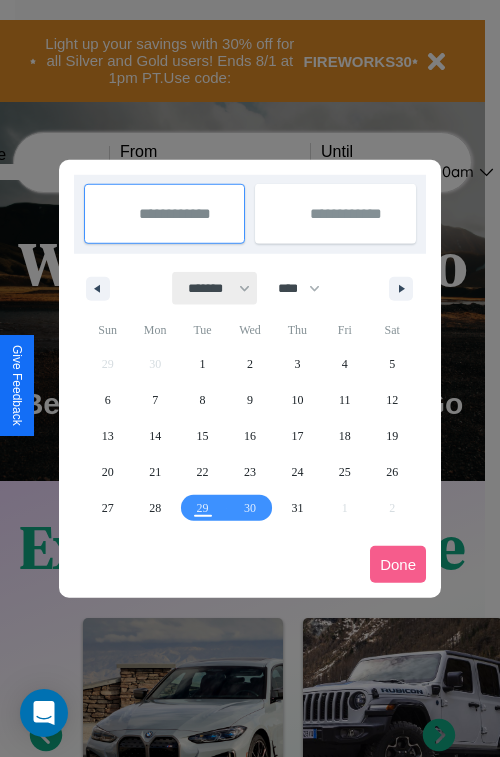 click on "******* ******** ***** ***** *** **** **** ****** ********* ******* ******** ********" at bounding box center (215, 288) 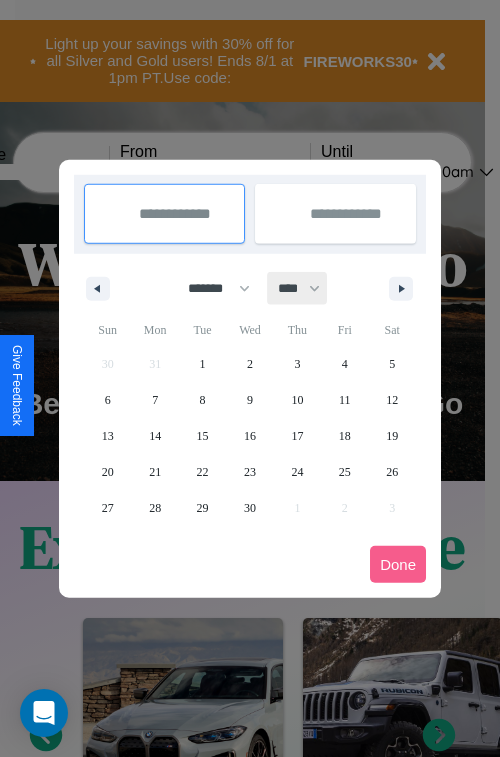 click on "**** **** **** **** **** **** **** **** **** **** **** **** **** **** **** **** **** **** **** **** **** **** **** **** **** **** **** **** **** **** **** **** **** **** **** **** **** **** **** **** **** **** **** **** **** **** **** **** **** **** **** **** **** **** **** **** **** **** **** **** **** **** **** **** **** **** **** **** **** **** **** **** **** **** **** **** **** **** **** **** **** **** **** **** **** **** **** **** **** **** **** **** **** **** **** **** **** **** **** **** **** **** **** **** **** **** **** **** **** **** **** **** **** **** **** **** **** **** **** **** ****" at bounding box center (298, 288) 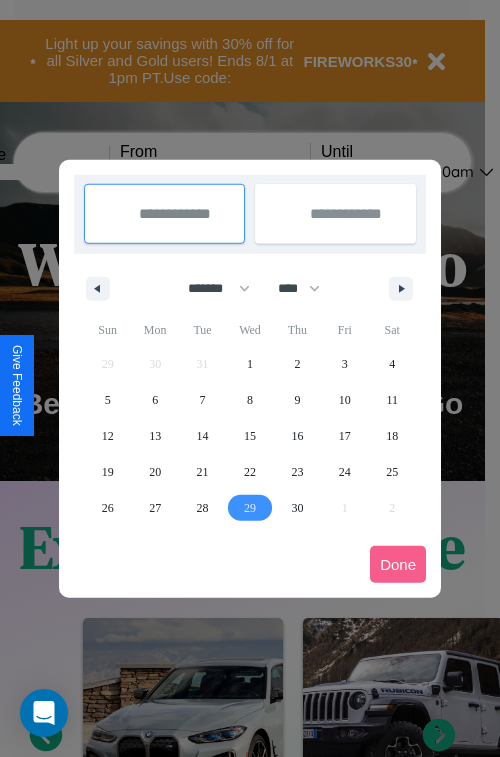 click on "29" at bounding box center [250, 508] 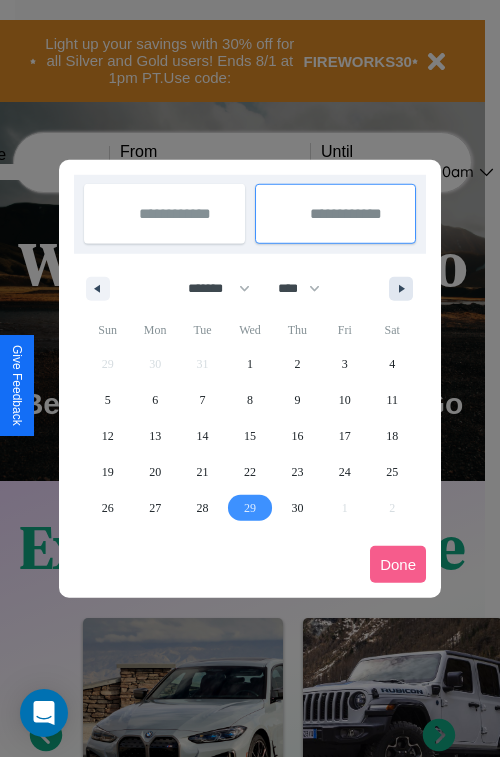 click at bounding box center (405, 289) 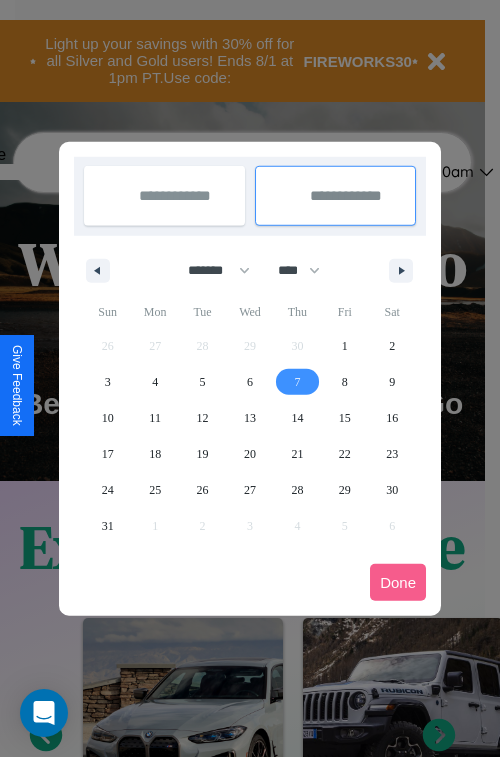 click on "7" at bounding box center [297, 382] 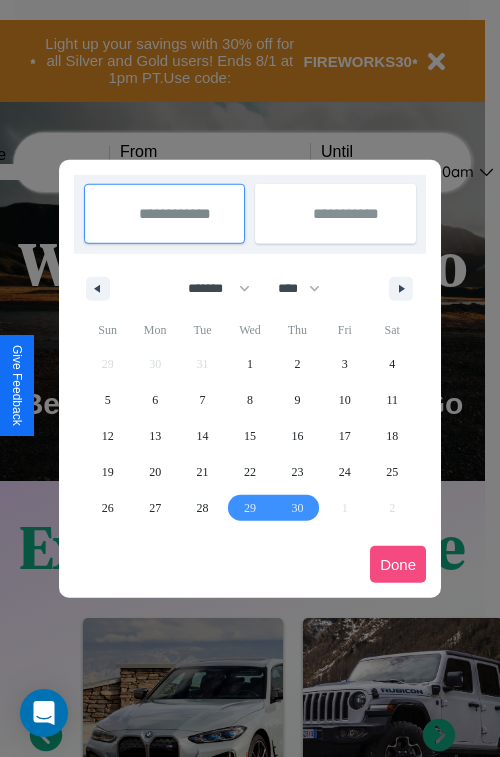 click on "Done" at bounding box center (398, 564) 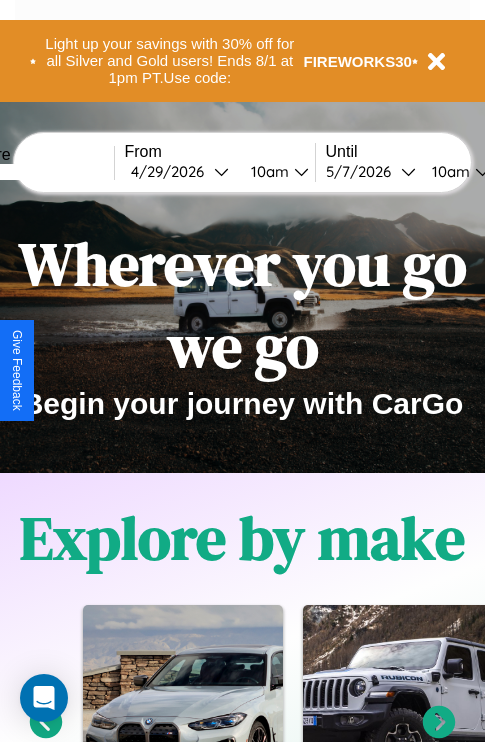 scroll, scrollTop: 0, scrollLeft: 72, axis: horizontal 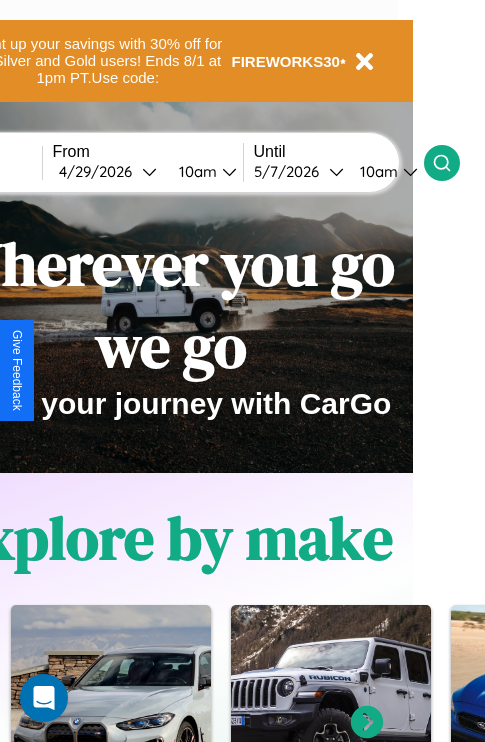 click 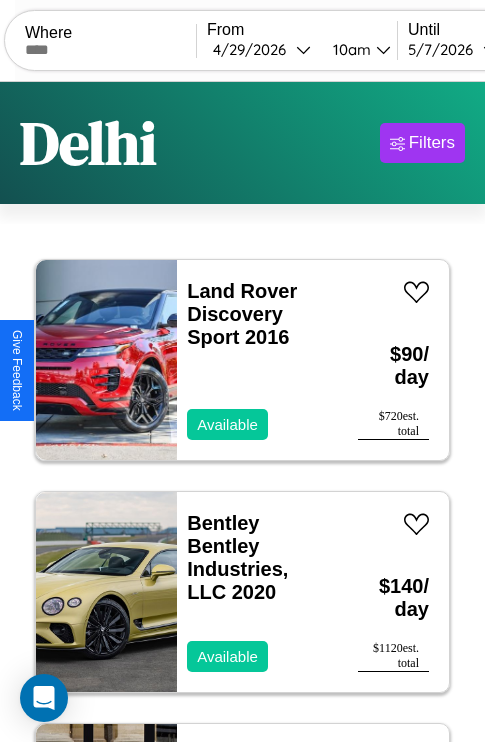scroll, scrollTop: 95, scrollLeft: 0, axis: vertical 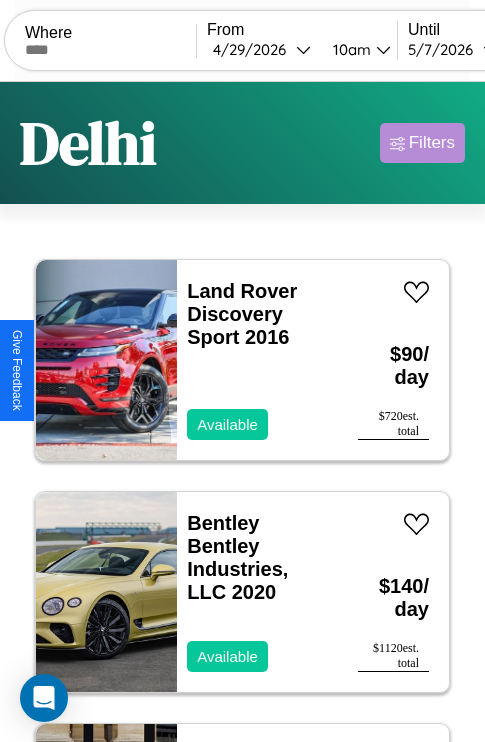click on "Filters" at bounding box center (432, 143) 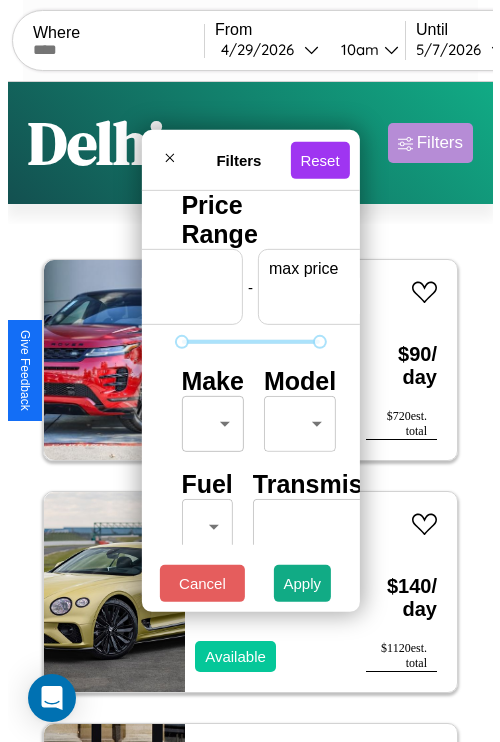 scroll, scrollTop: 0, scrollLeft: 124, axis: horizontal 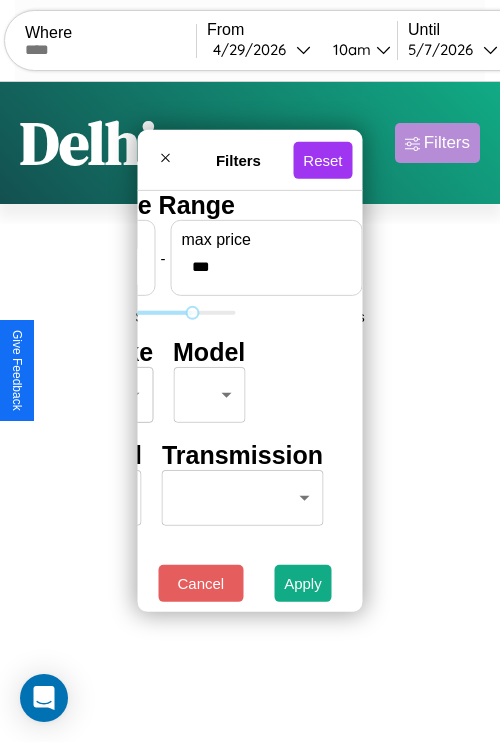type on "***" 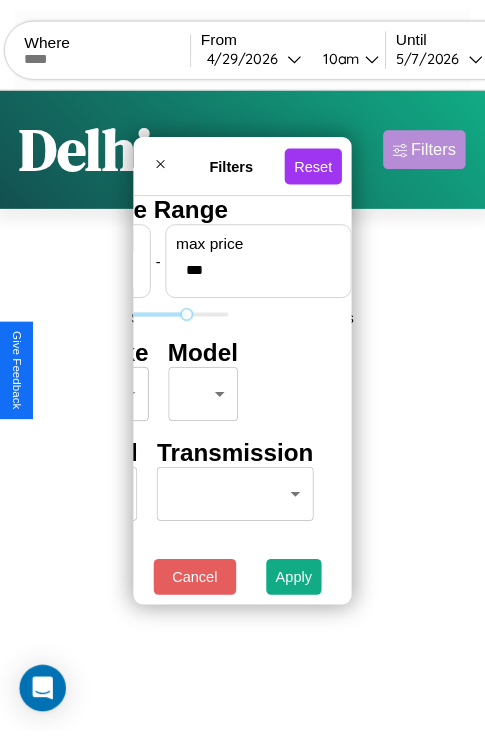 scroll, scrollTop: 0, scrollLeft: 0, axis: both 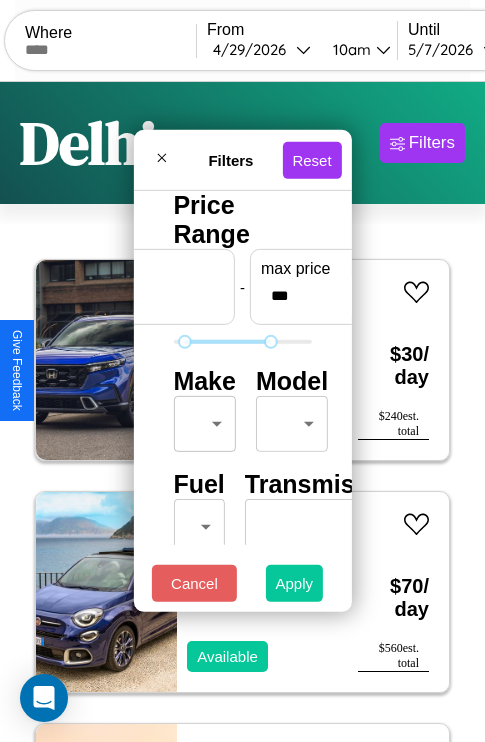 type on "**" 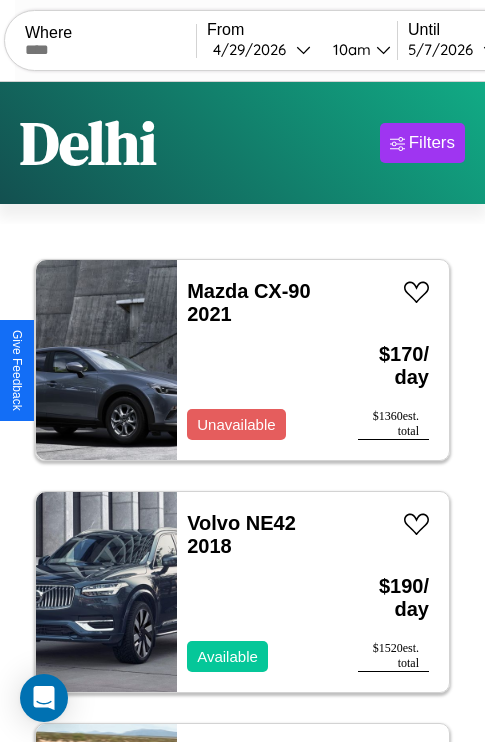 scroll, scrollTop: 79, scrollLeft: 0, axis: vertical 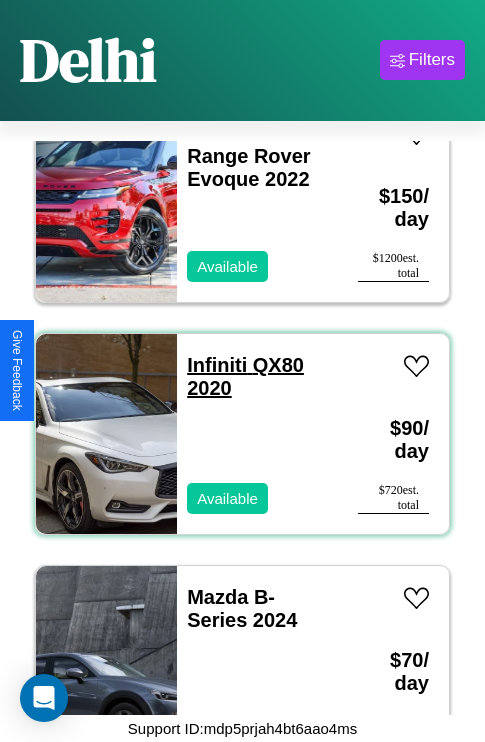 click on "Infiniti   QX80   2020" at bounding box center (245, 376) 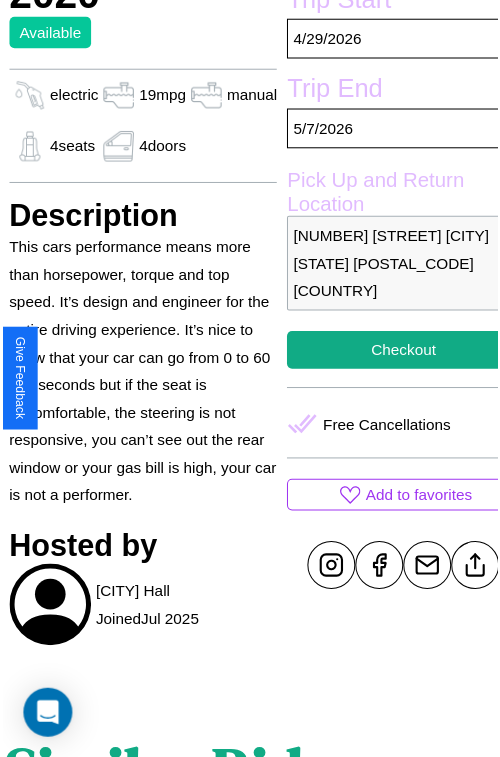 scroll, scrollTop: 550, scrollLeft: 80, axis: both 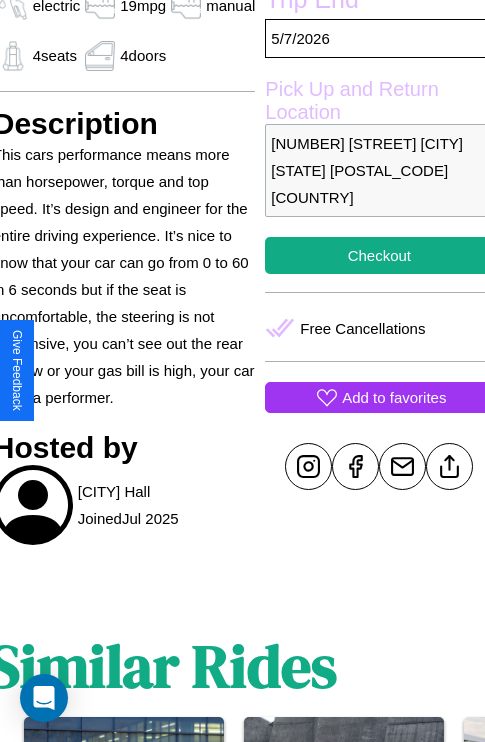 click on "Add to favorites" at bounding box center [394, 397] 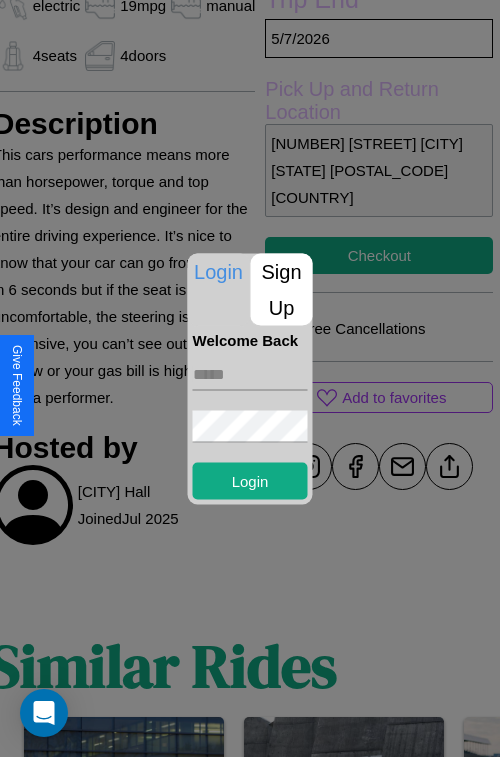 click on "Sign Up" at bounding box center (282, 289) 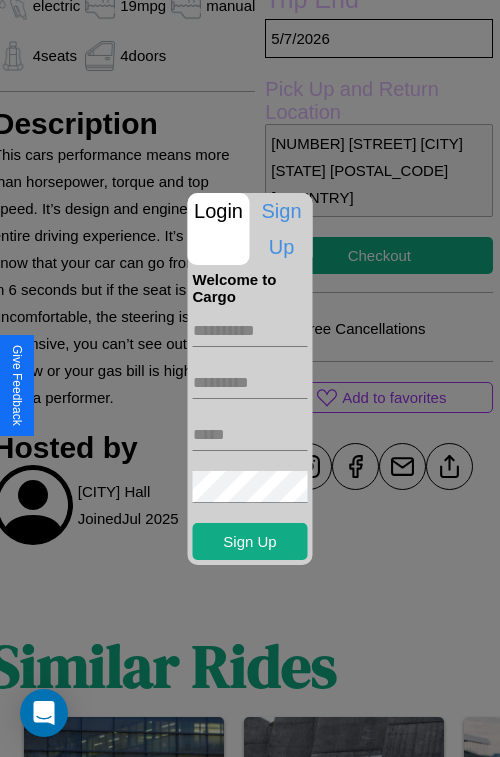 click at bounding box center [250, 331] 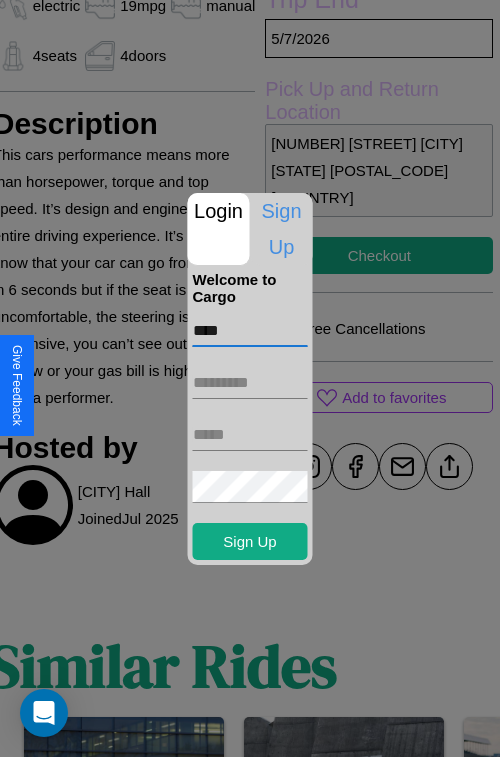 type on "****" 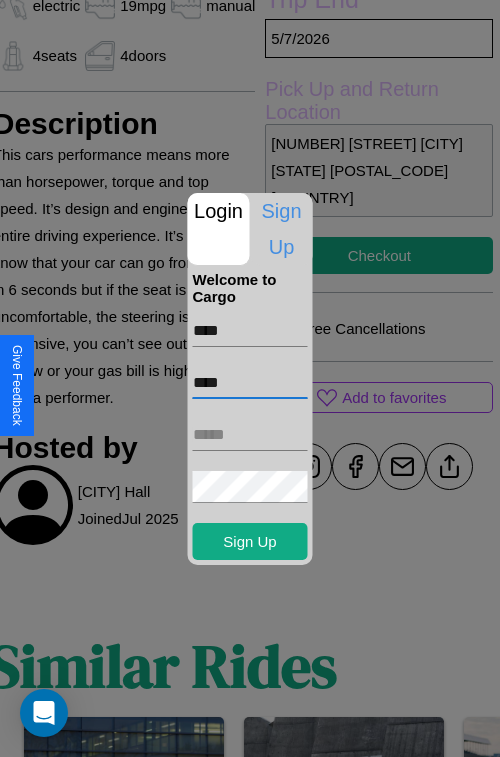 type on "****" 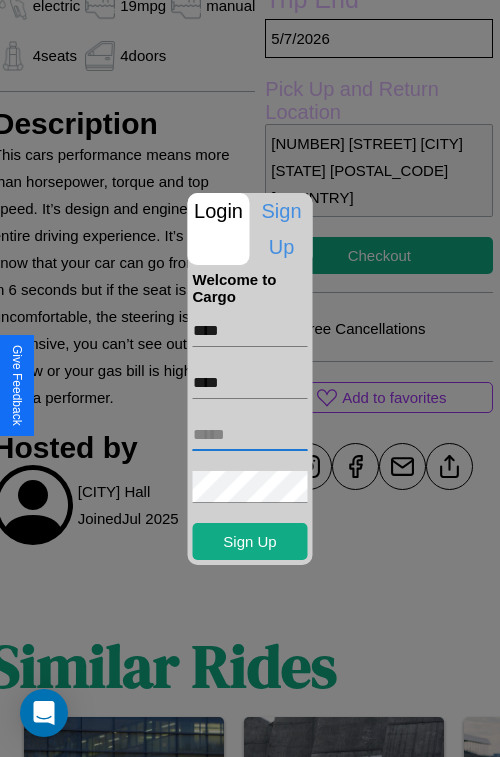 click at bounding box center (250, 435) 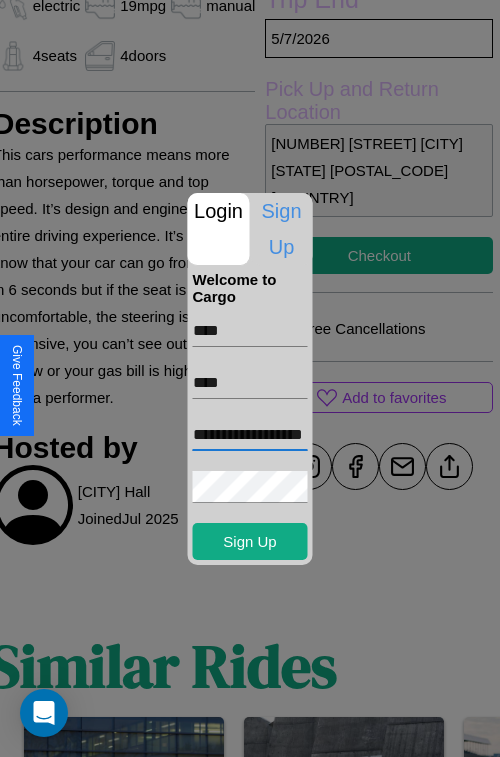 scroll, scrollTop: 0, scrollLeft: 45, axis: horizontal 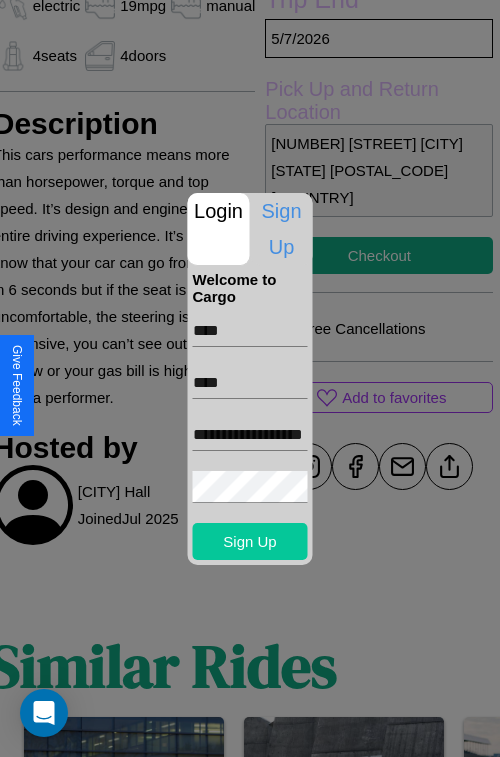 click on "Sign Up" at bounding box center [250, 541] 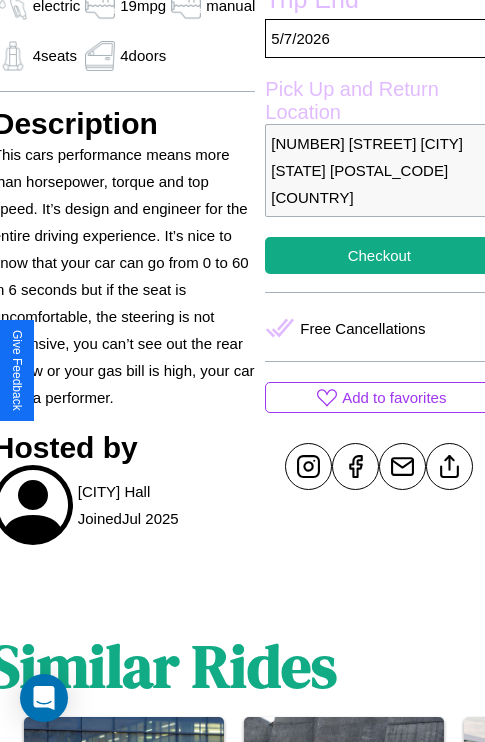 scroll, scrollTop: 550, scrollLeft: 80, axis: both 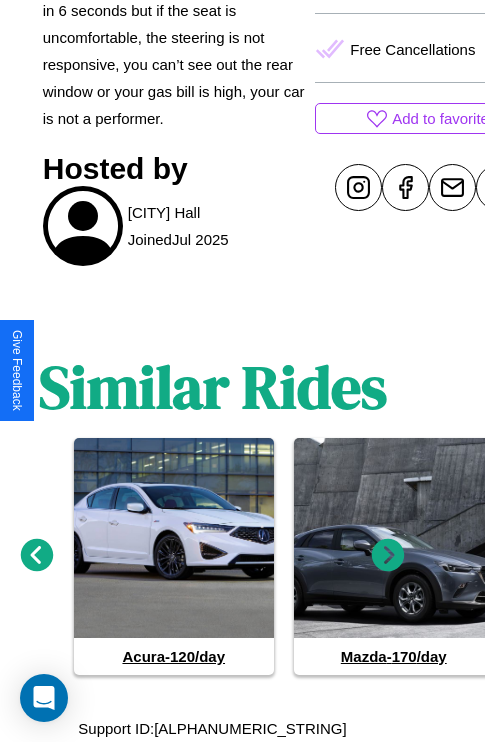 click 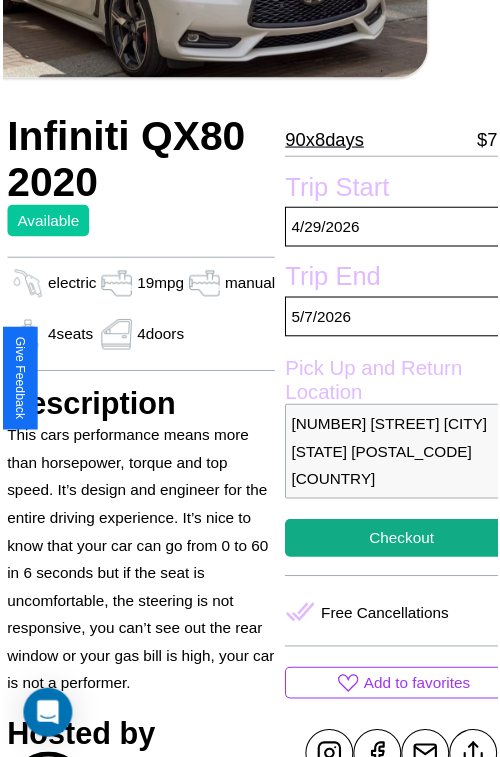 scroll, scrollTop: 130, scrollLeft: 80, axis: both 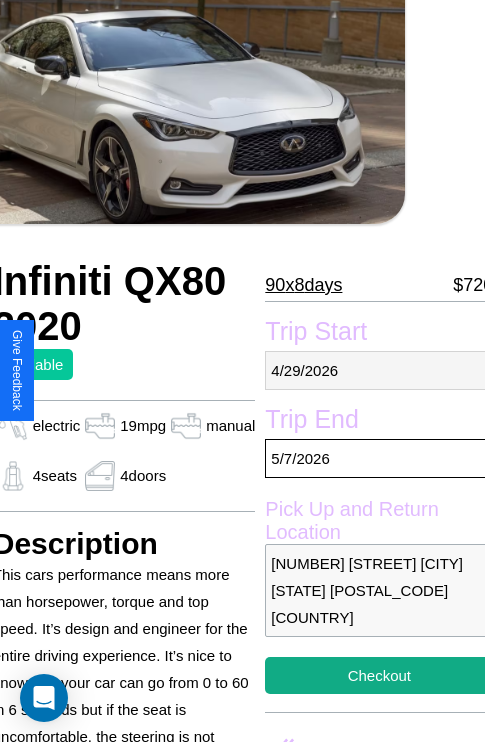 click on "4 / 29 / 2026" at bounding box center (379, 370) 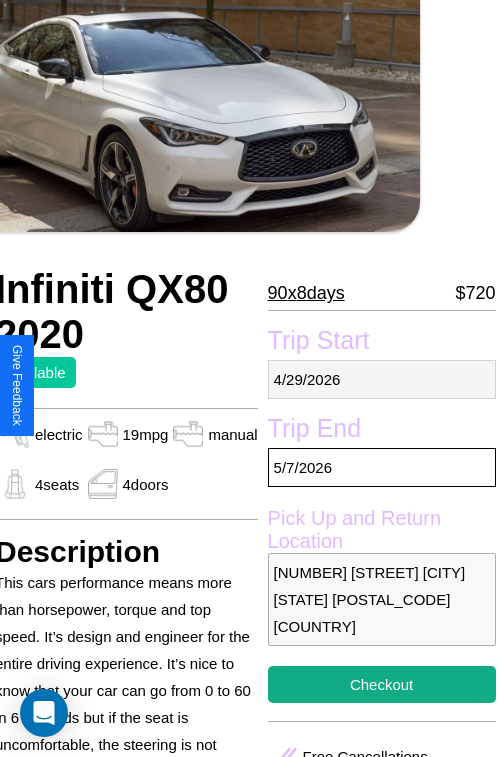 select on "*" 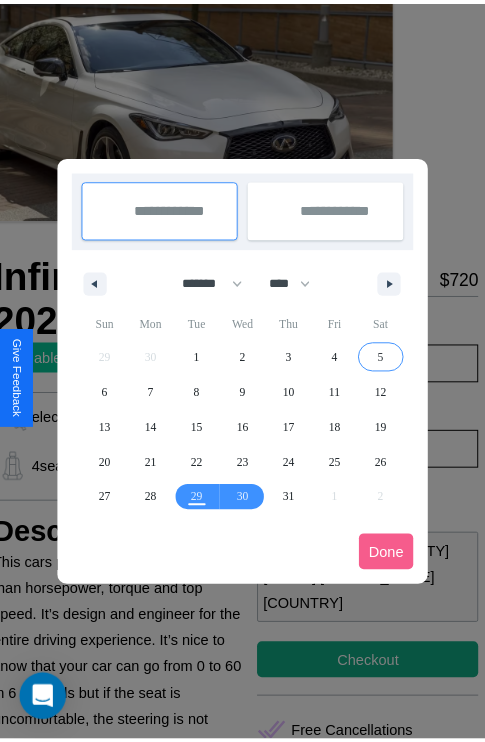 scroll, scrollTop: 0, scrollLeft: 80, axis: horizontal 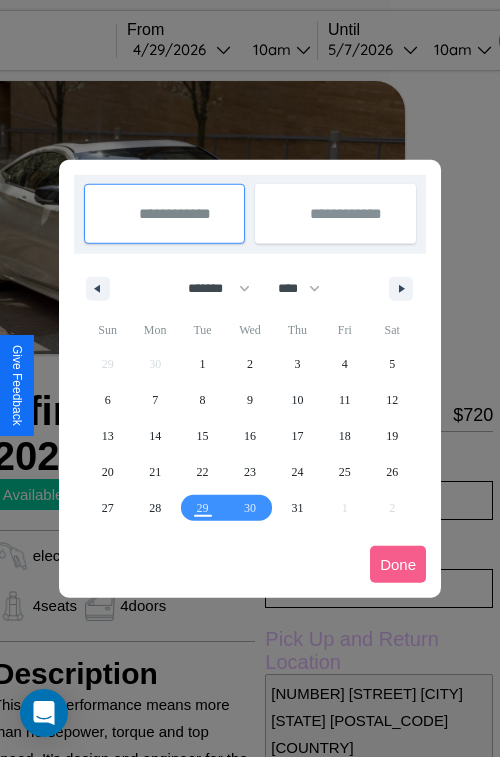 click at bounding box center (250, 378) 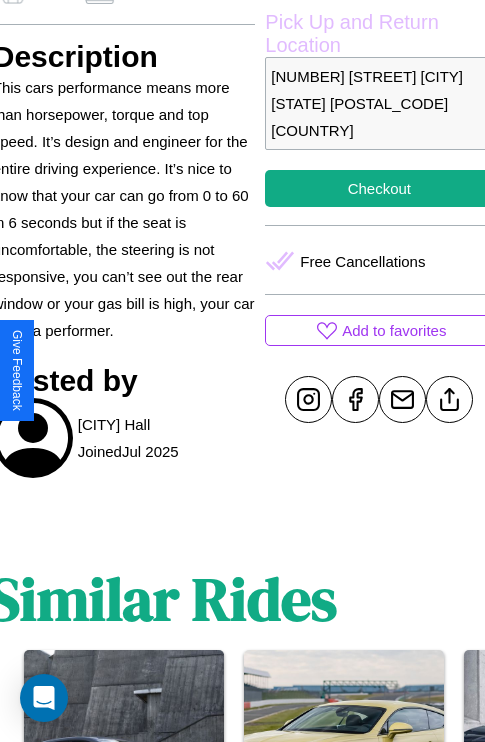 scroll, scrollTop: 619, scrollLeft: 80, axis: both 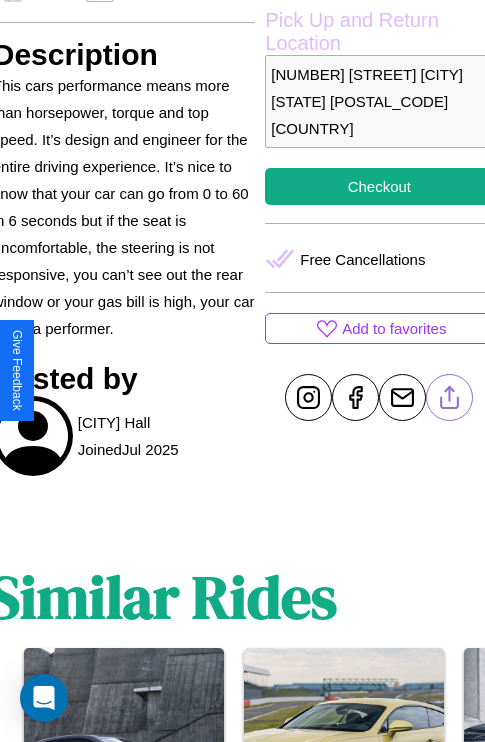 click 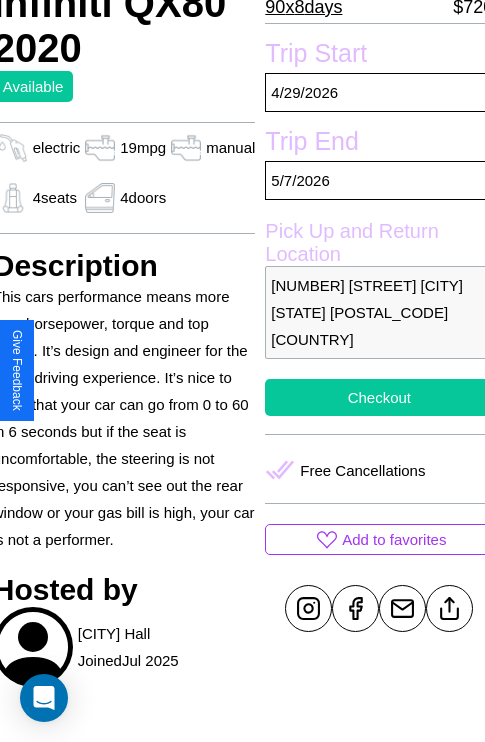 click on "Checkout" at bounding box center [379, 397] 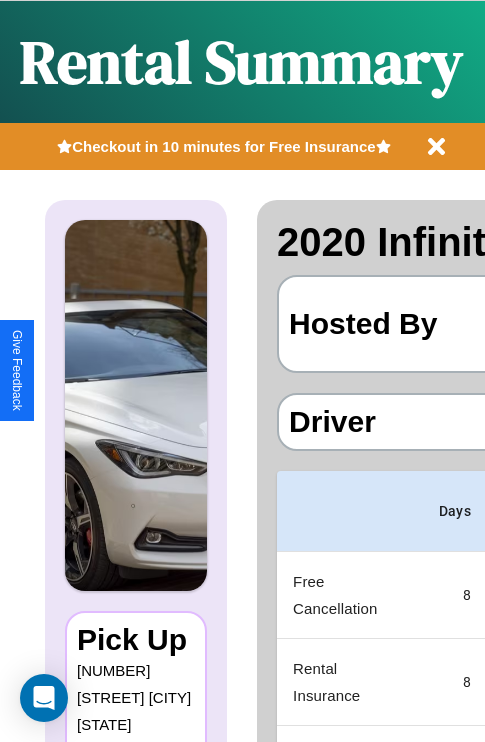 scroll, scrollTop: 0, scrollLeft: 378, axis: horizontal 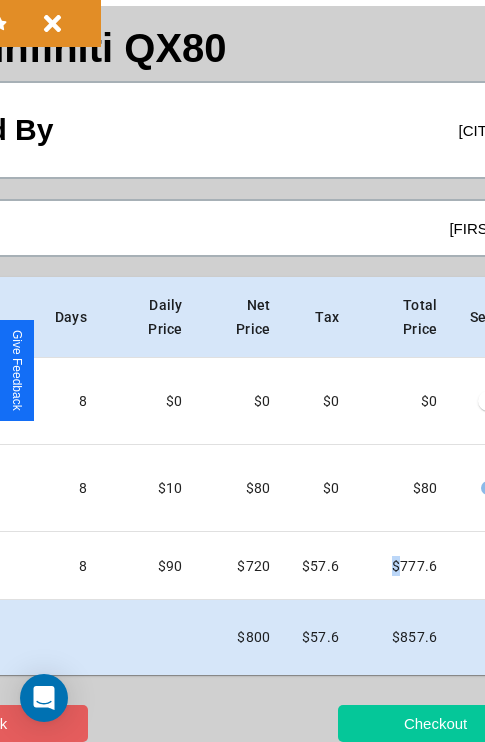 click on "Checkout" at bounding box center [435, 723] 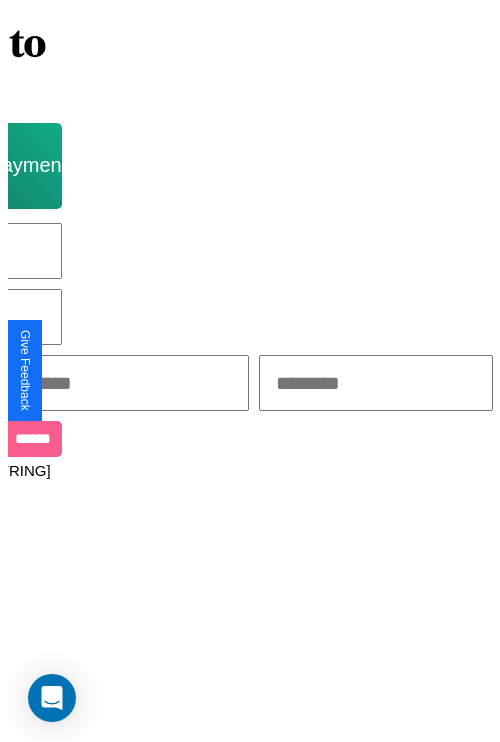 scroll, scrollTop: 0, scrollLeft: 0, axis: both 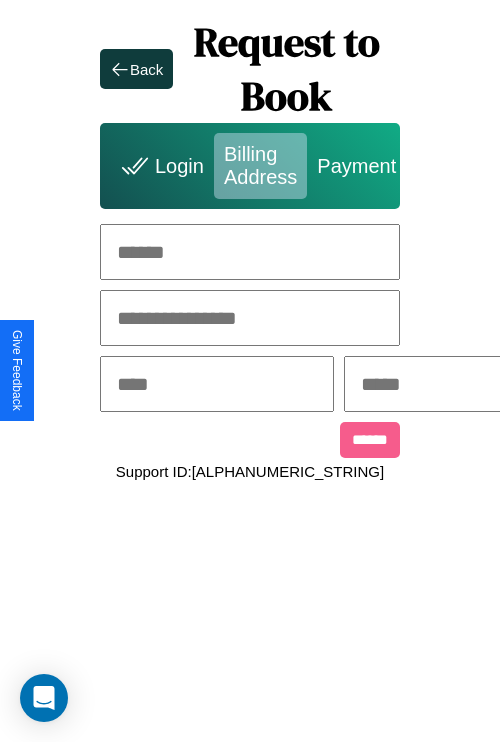 click at bounding box center (250, 252) 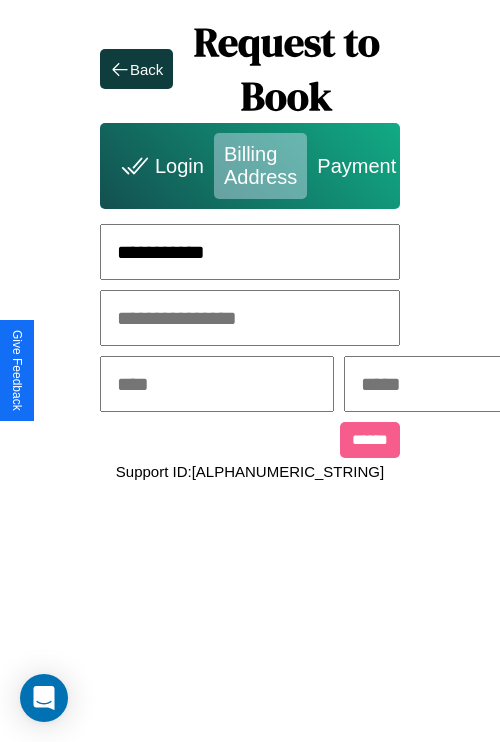type on "**********" 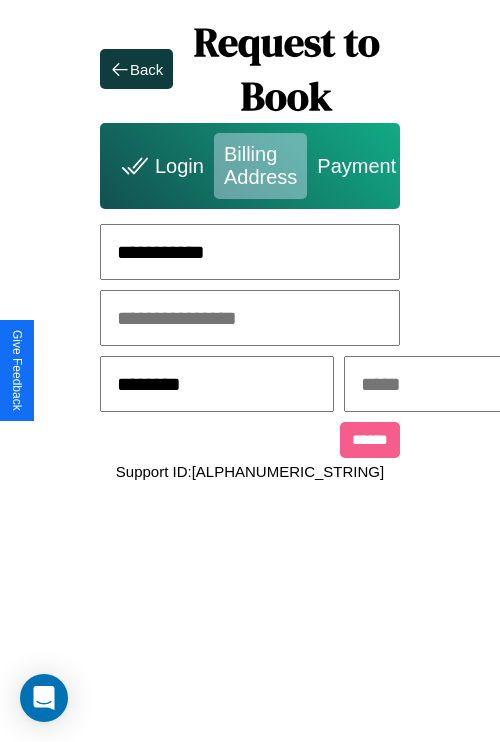 type on "********" 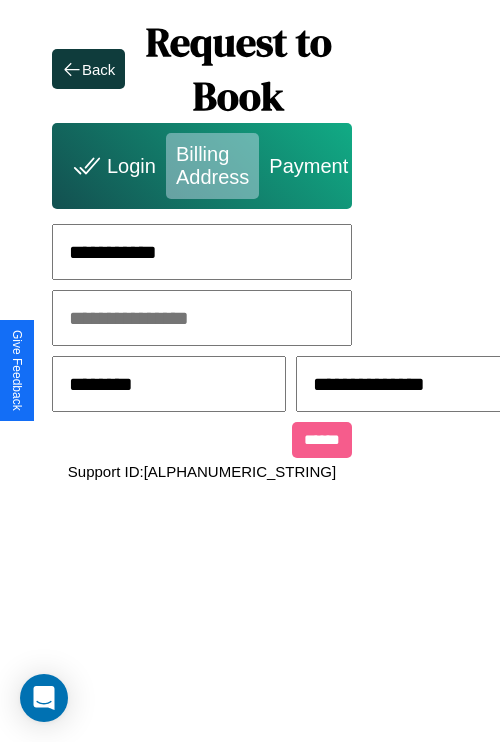 scroll, scrollTop: 0, scrollLeft: 517, axis: horizontal 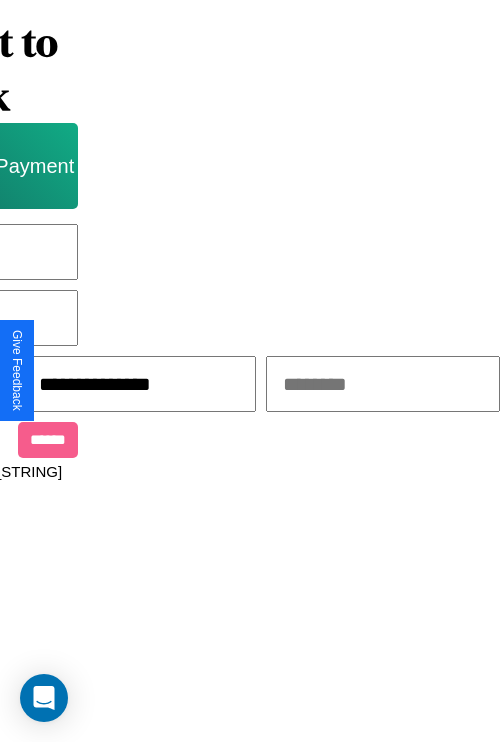 type on "**********" 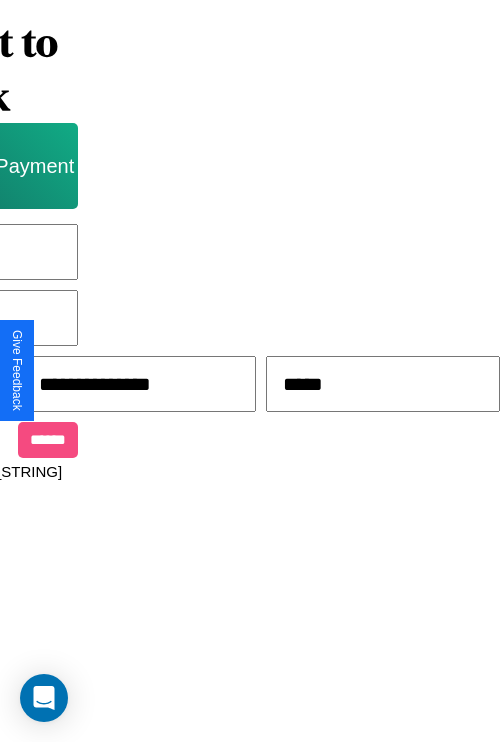 type on "*****" 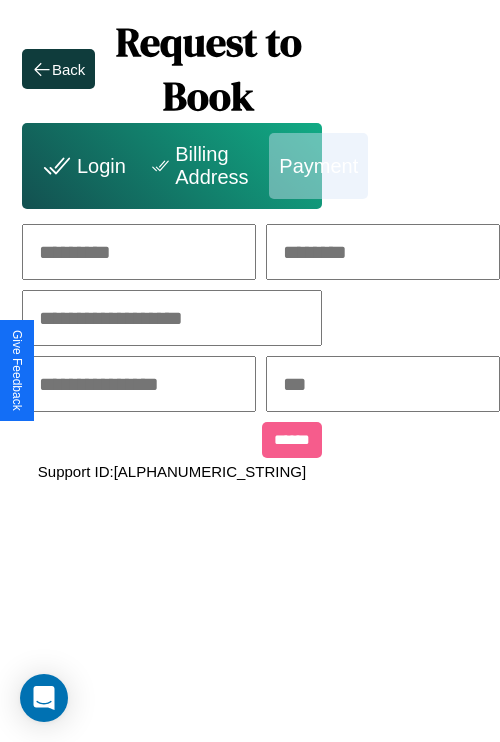 scroll, scrollTop: 0, scrollLeft: 208, axis: horizontal 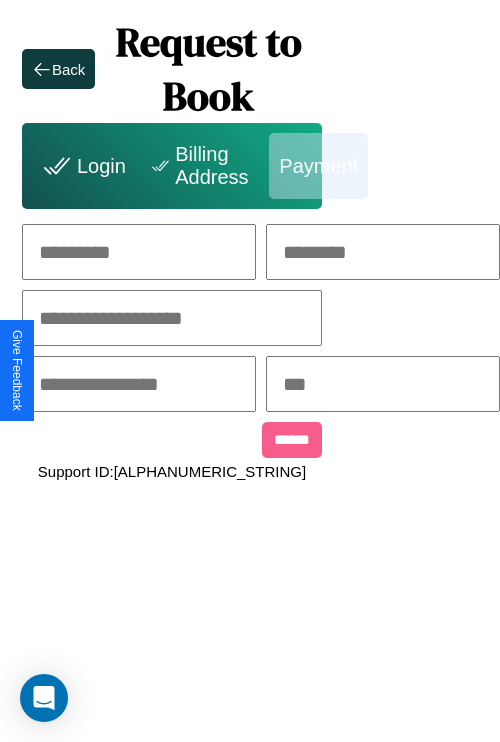click at bounding box center [139, 252] 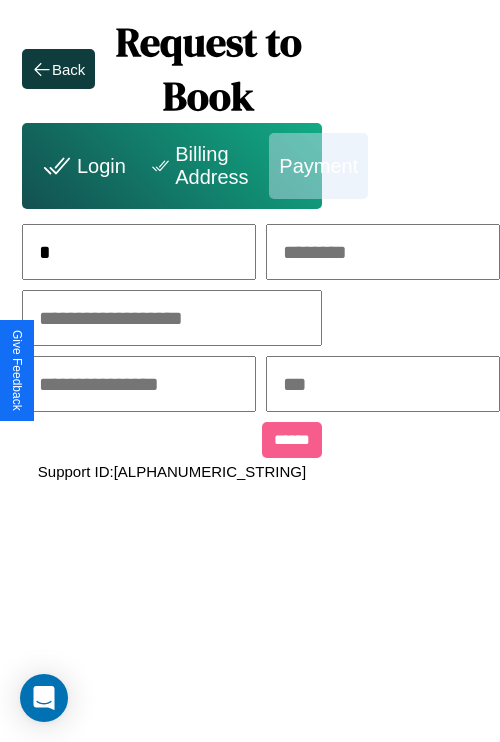 scroll, scrollTop: 0, scrollLeft: 129, axis: horizontal 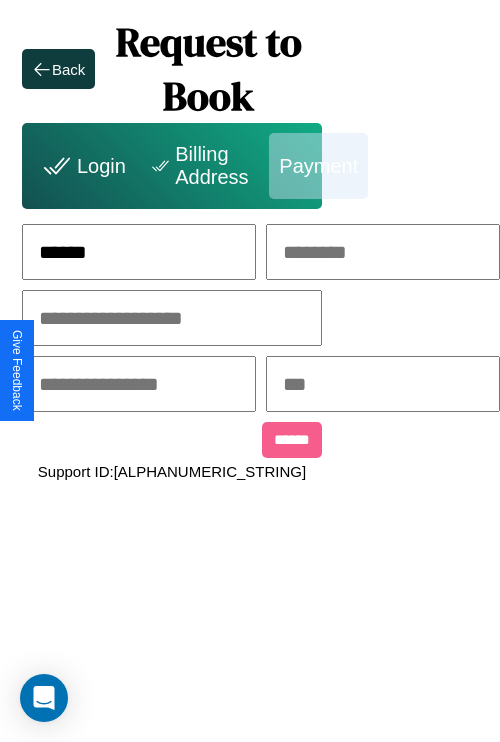 type on "******" 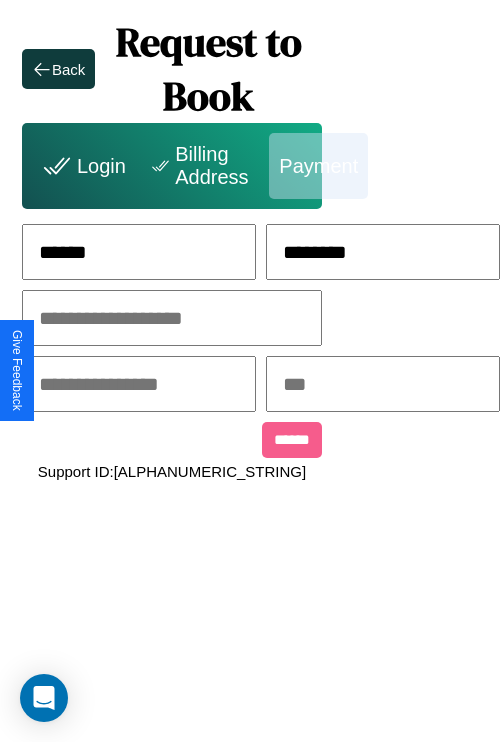 type on "********" 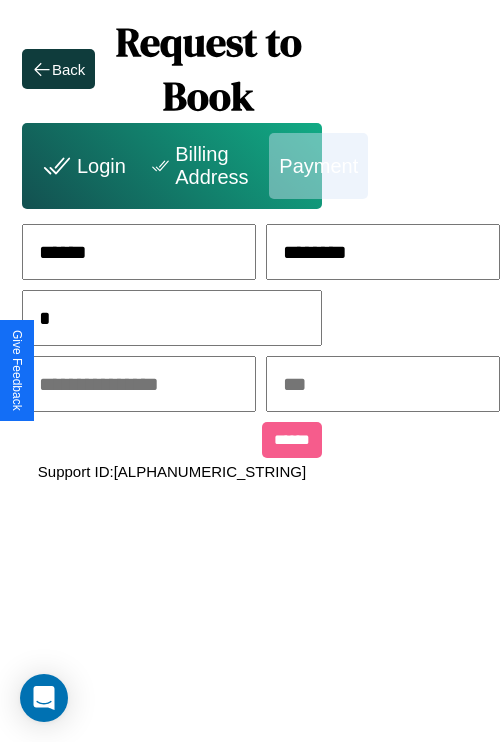 scroll, scrollTop: 0, scrollLeft: 128, axis: horizontal 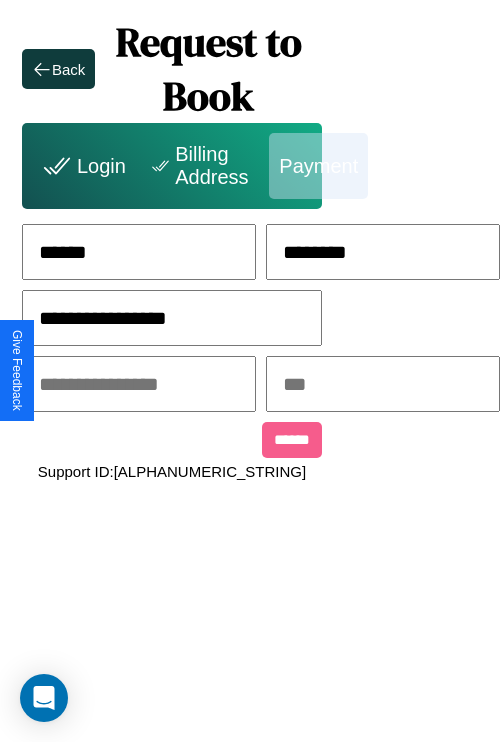 type on "**********" 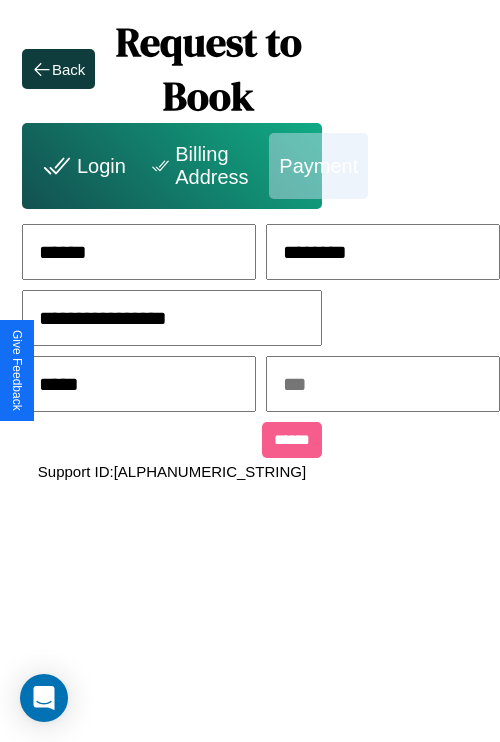 type on "*****" 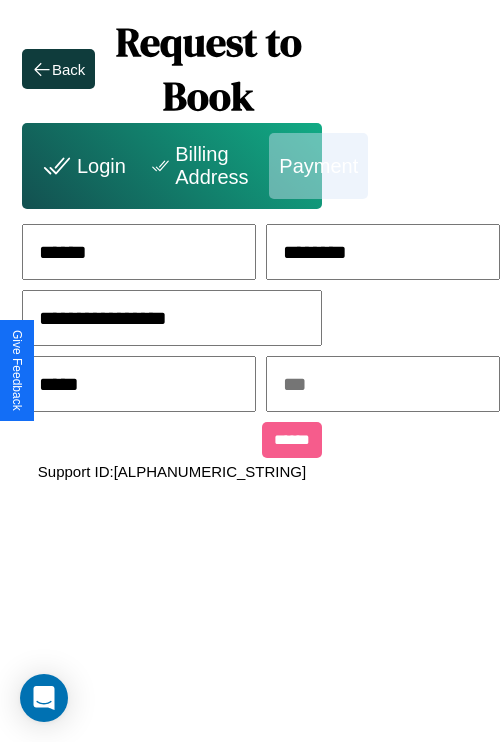 click at bounding box center [383, 384] 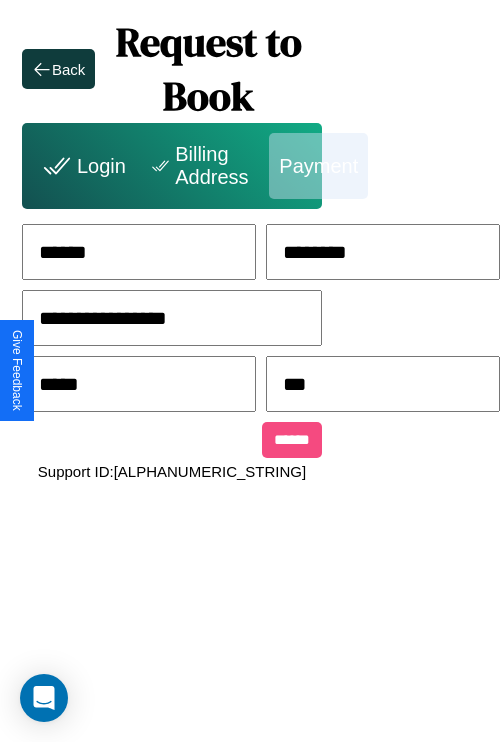 type on "***" 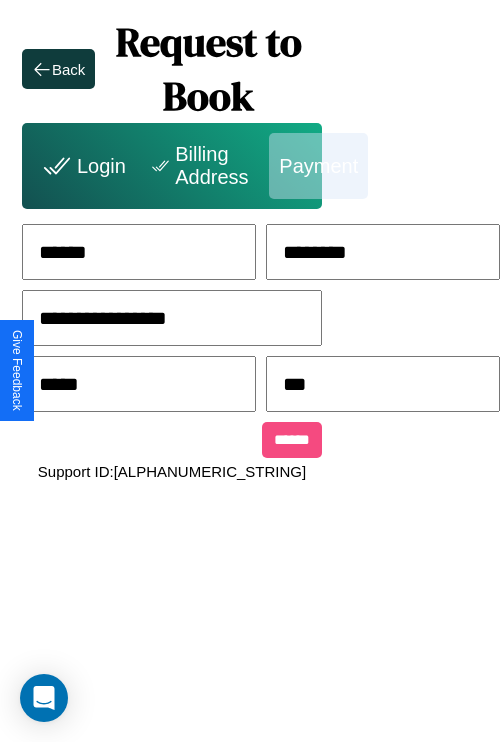 click on "******" at bounding box center (292, 440) 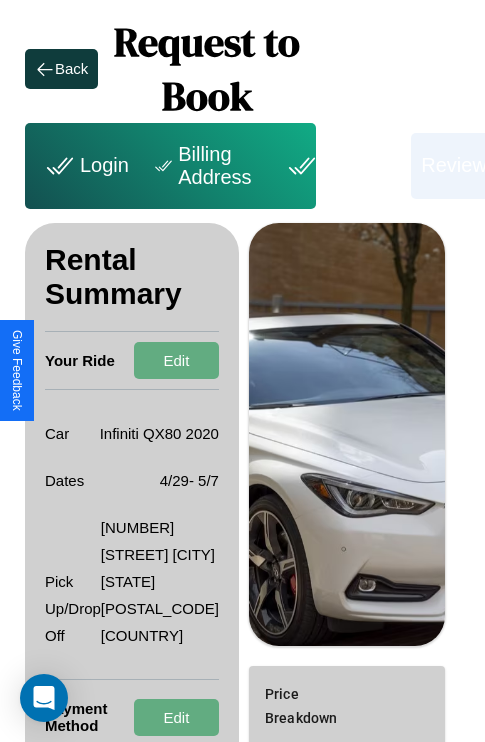 scroll, scrollTop: 301, scrollLeft: 72, axis: both 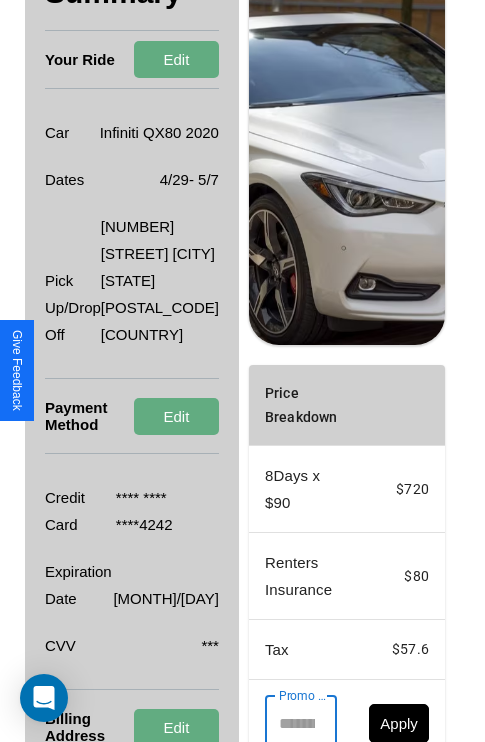 click on "Promo Code" at bounding box center [290, 724] 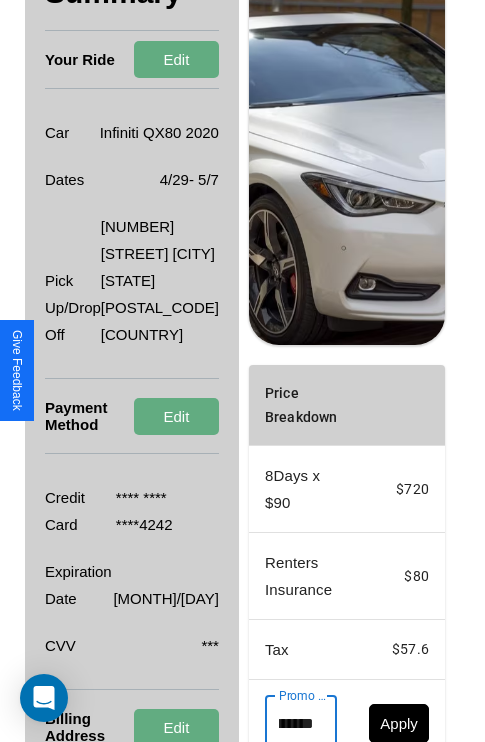 scroll, scrollTop: 0, scrollLeft: 71, axis: horizontal 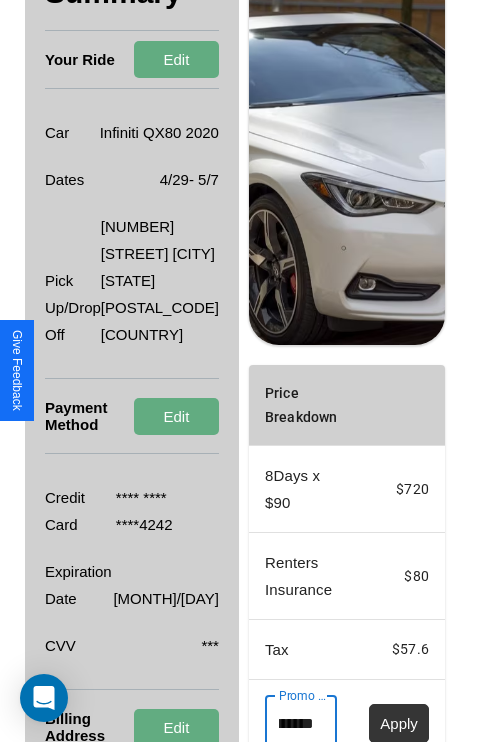 type on "**********" 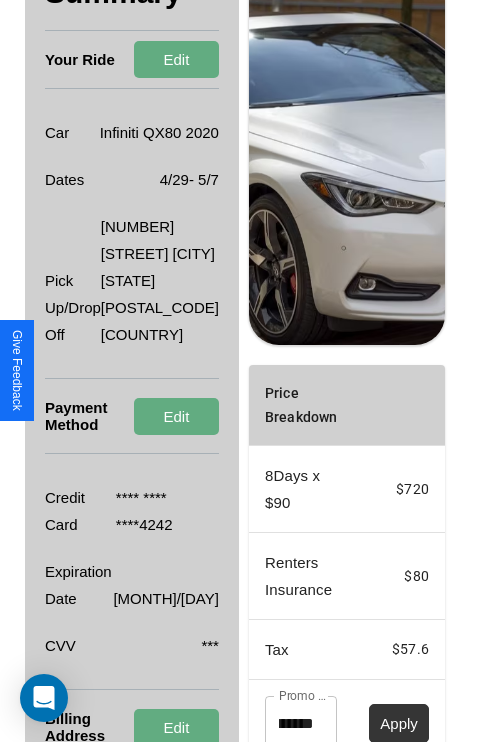 scroll, scrollTop: 0, scrollLeft: 0, axis: both 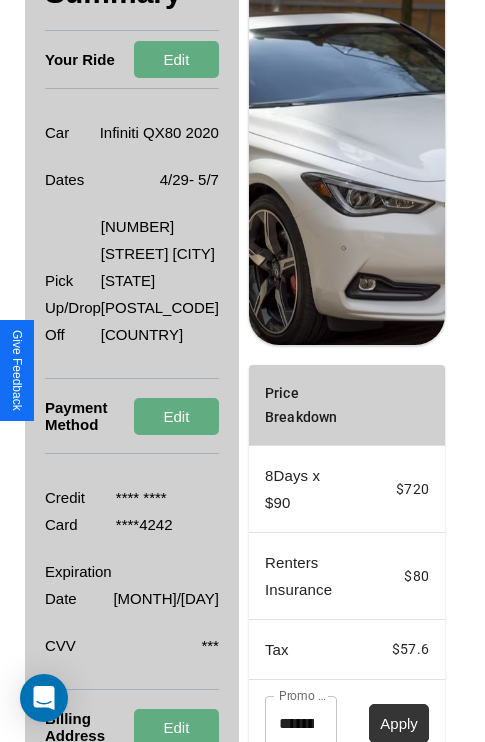 click on "Apply" at bounding box center [399, 723] 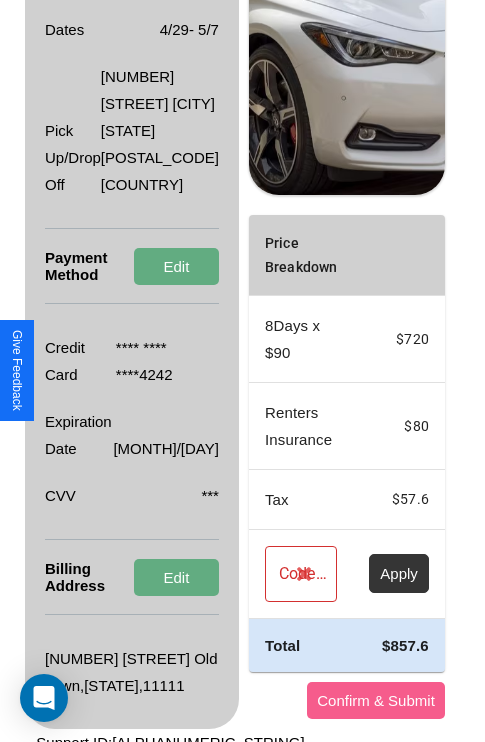 scroll, scrollTop: 455, scrollLeft: 72, axis: both 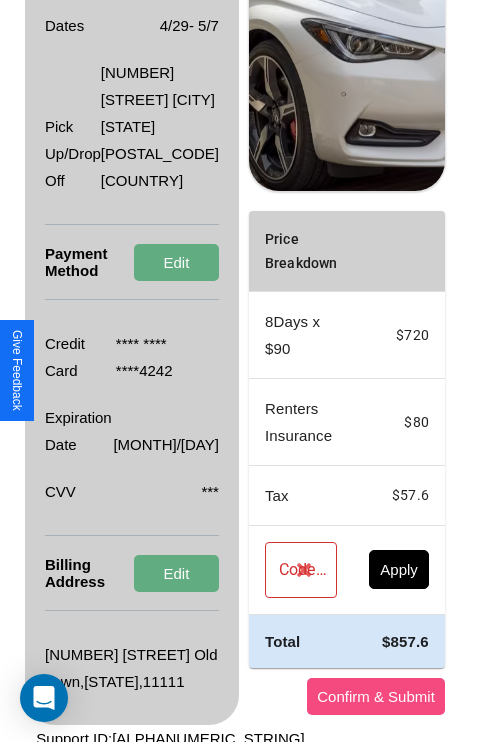 click on "Confirm & Submit" at bounding box center (376, 696) 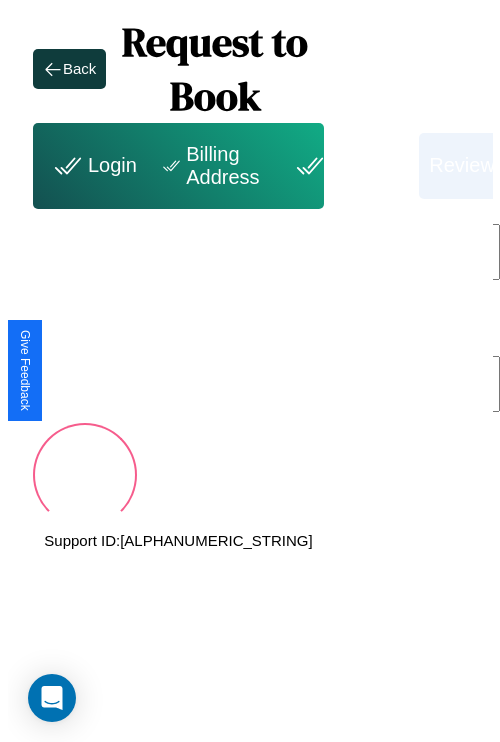scroll, scrollTop: 0, scrollLeft: 72, axis: horizontal 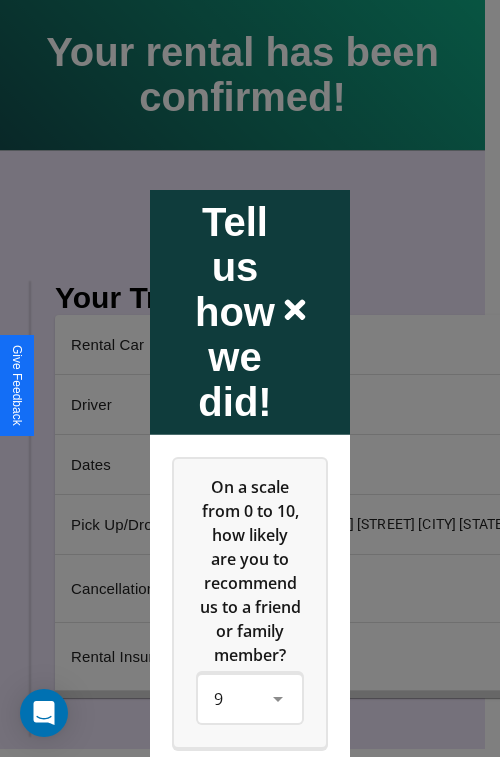 click 